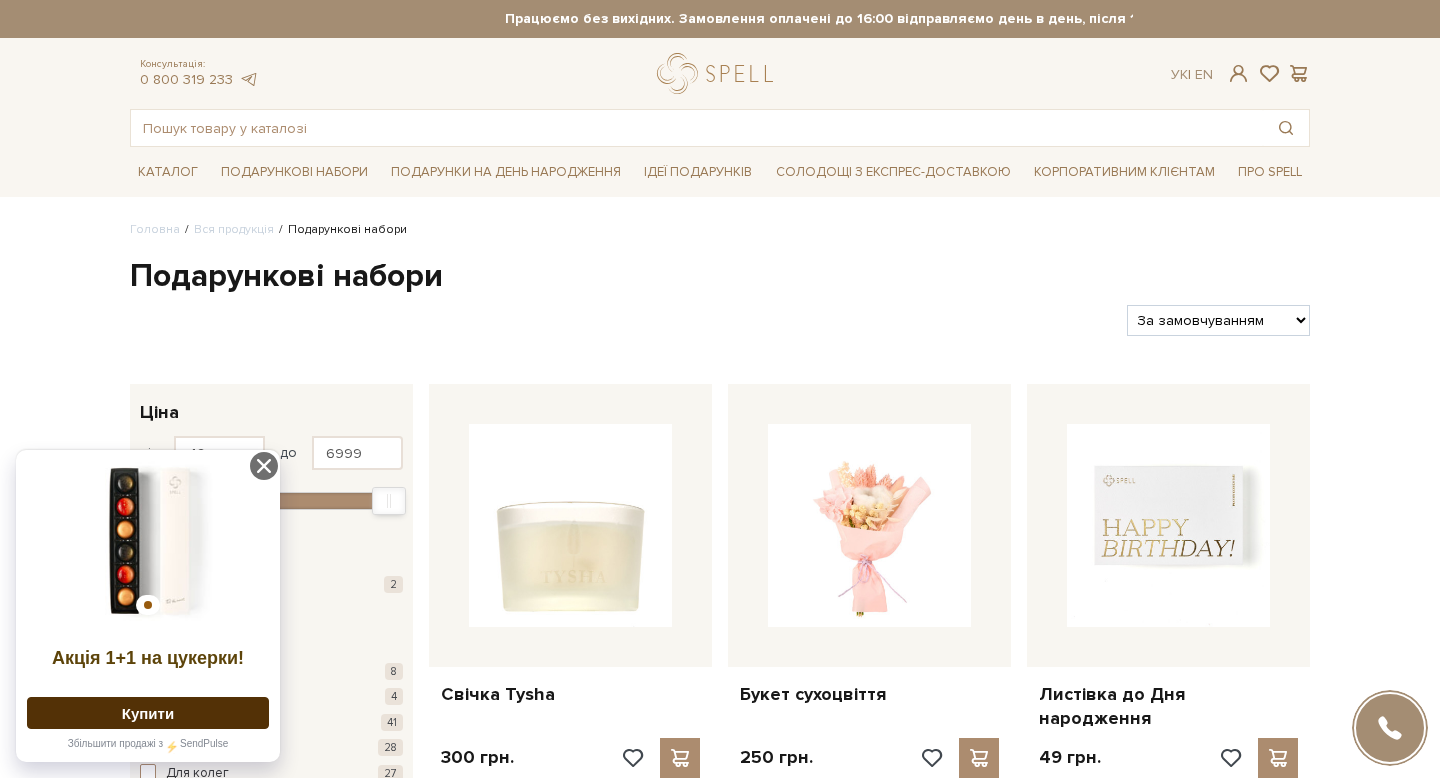 scroll, scrollTop: 70, scrollLeft: 0, axis: vertical 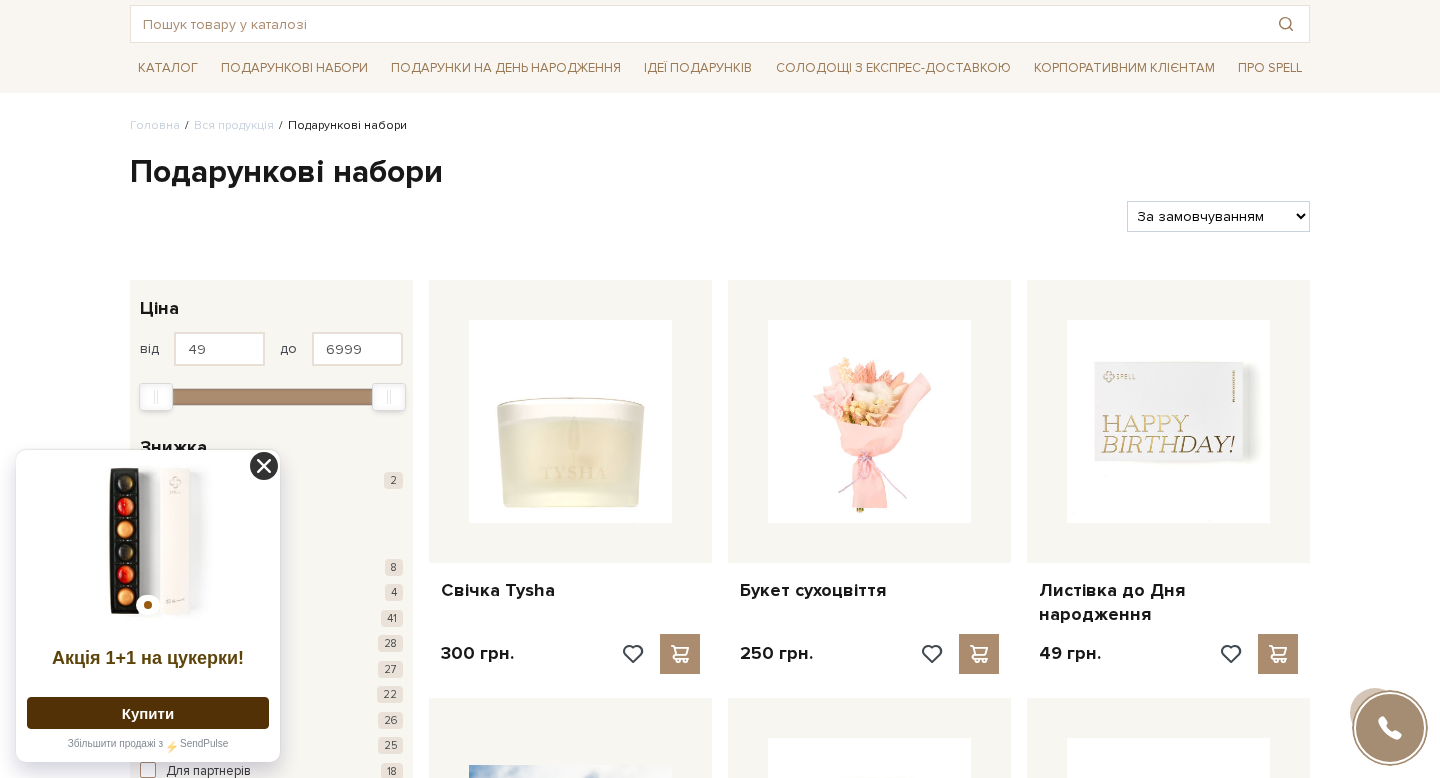click 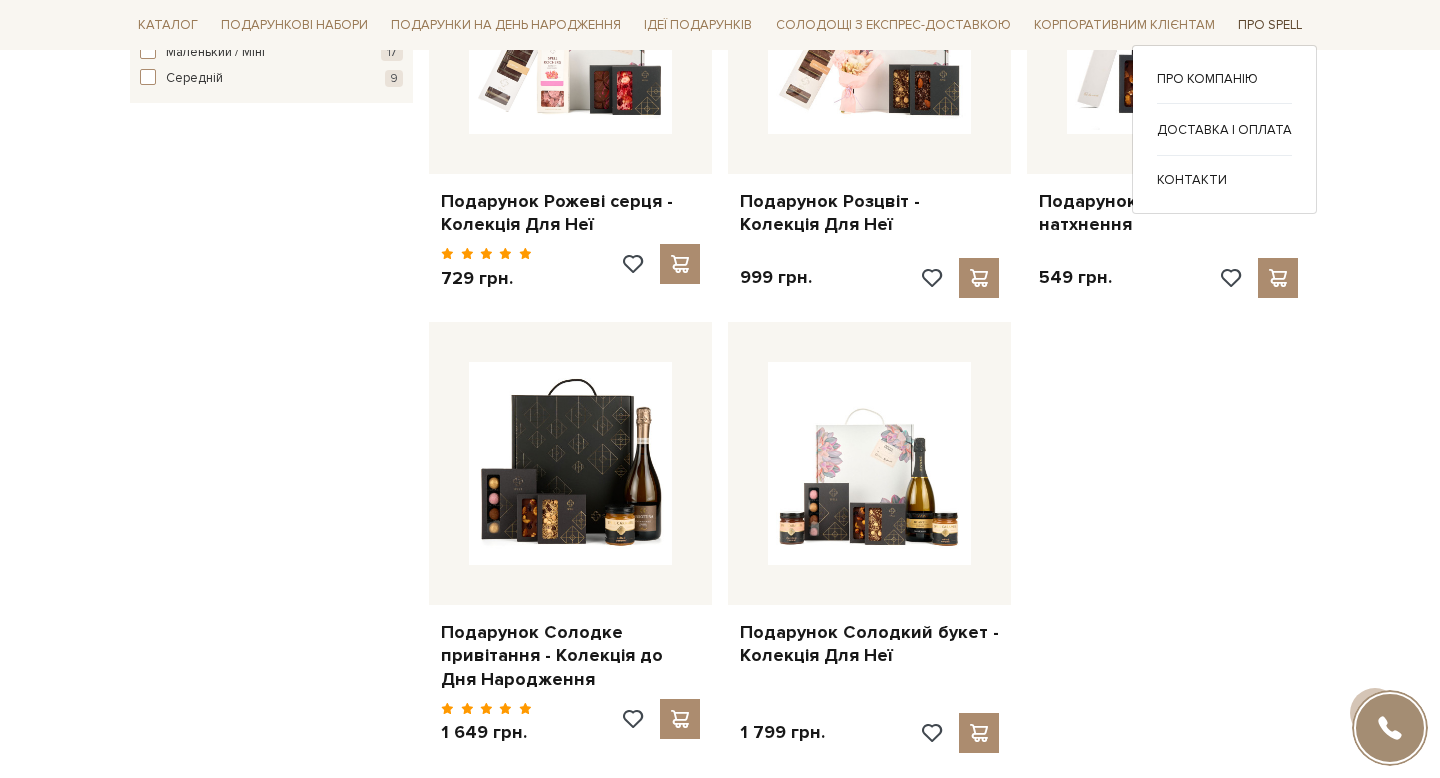 scroll, scrollTop: 1952, scrollLeft: 0, axis: vertical 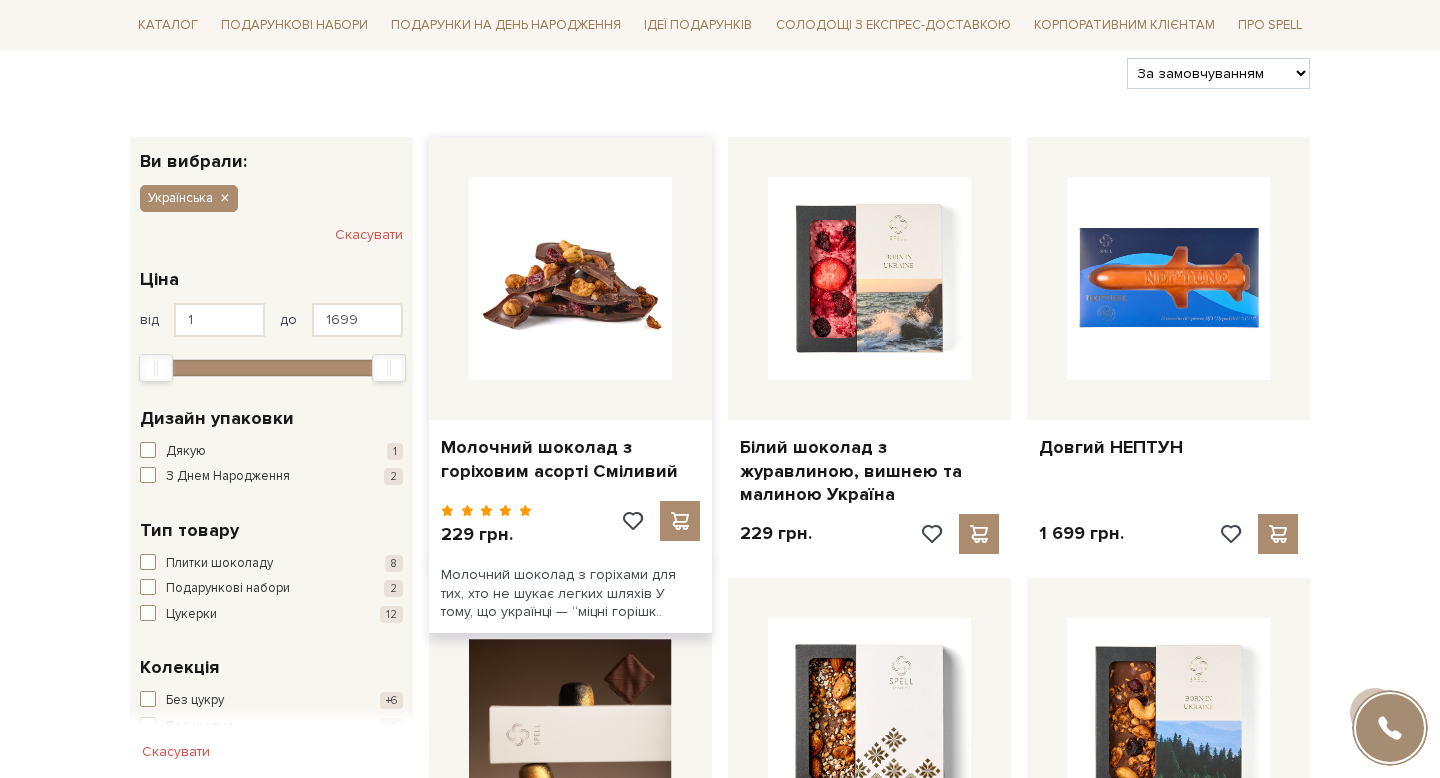 click at bounding box center [570, 278] 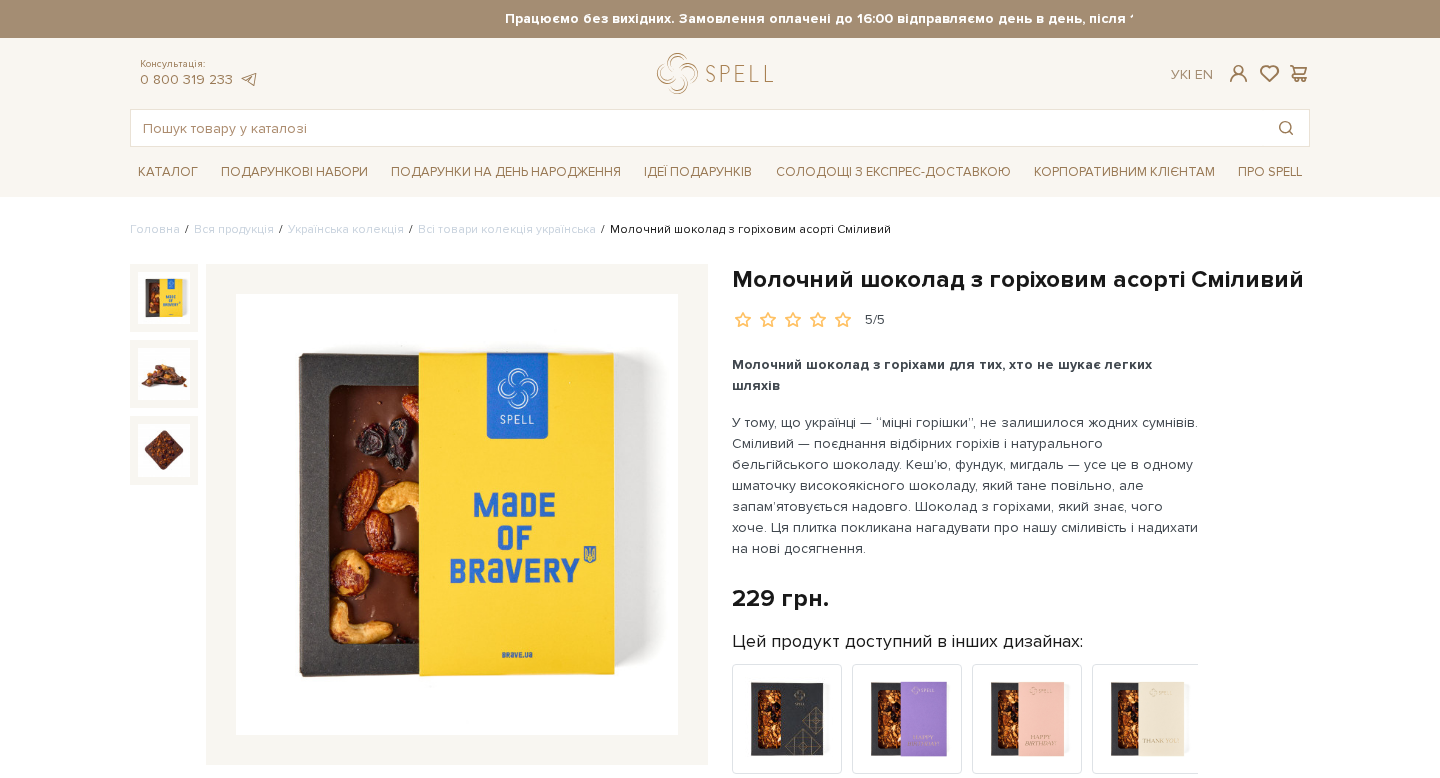 scroll, scrollTop: 0, scrollLeft: 0, axis: both 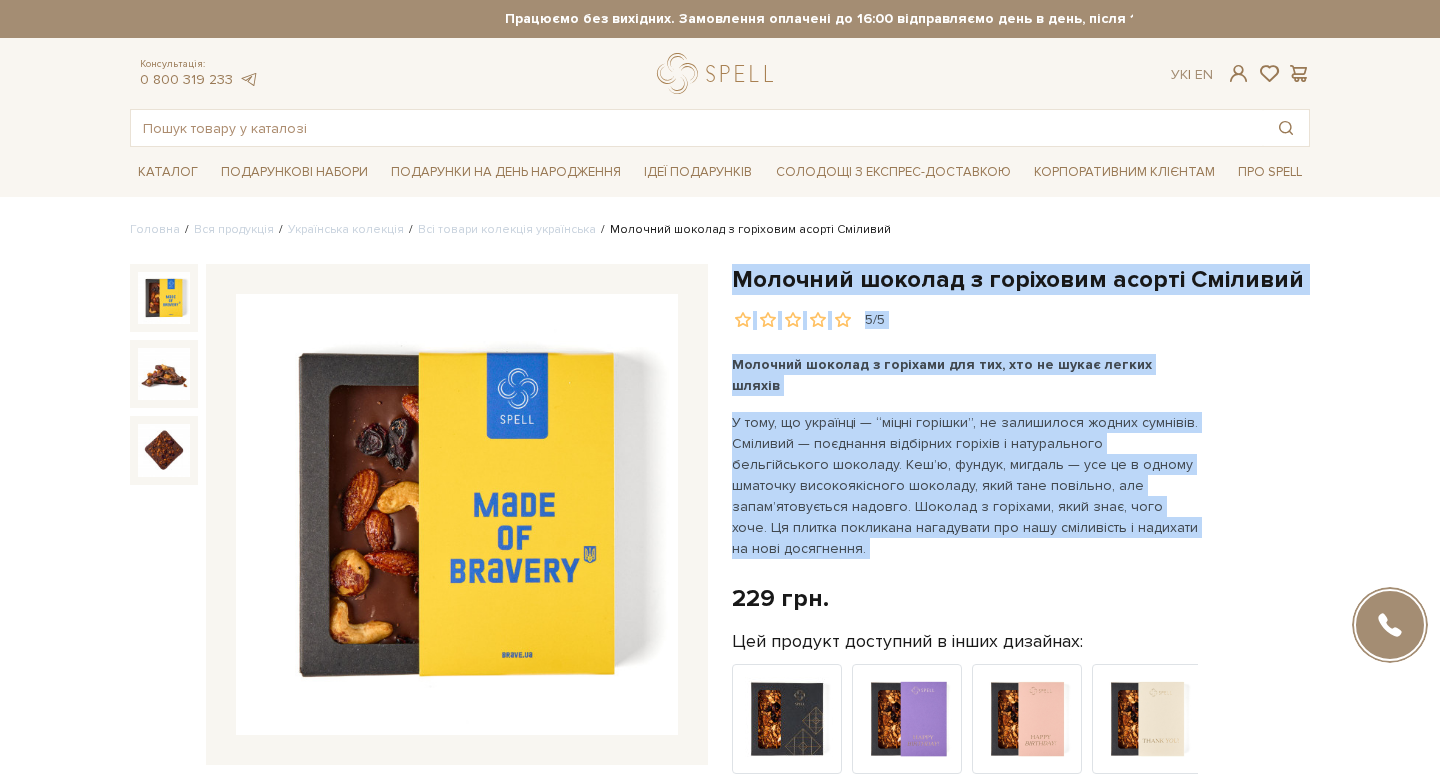 drag, startPoint x: 868, startPoint y: 538, endPoint x: 727, endPoint y: 278, distance: 295.77188 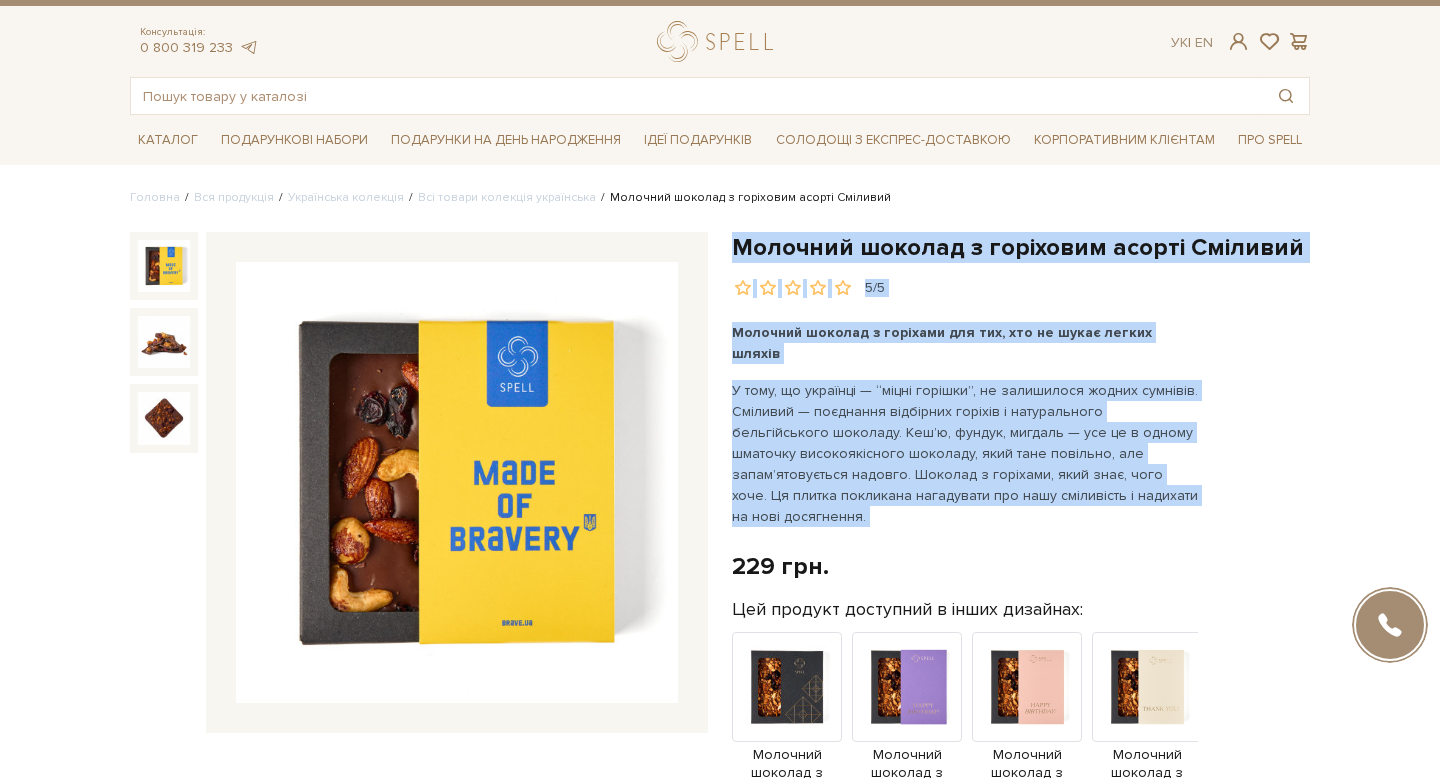 scroll, scrollTop: 35, scrollLeft: 0, axis: vertical 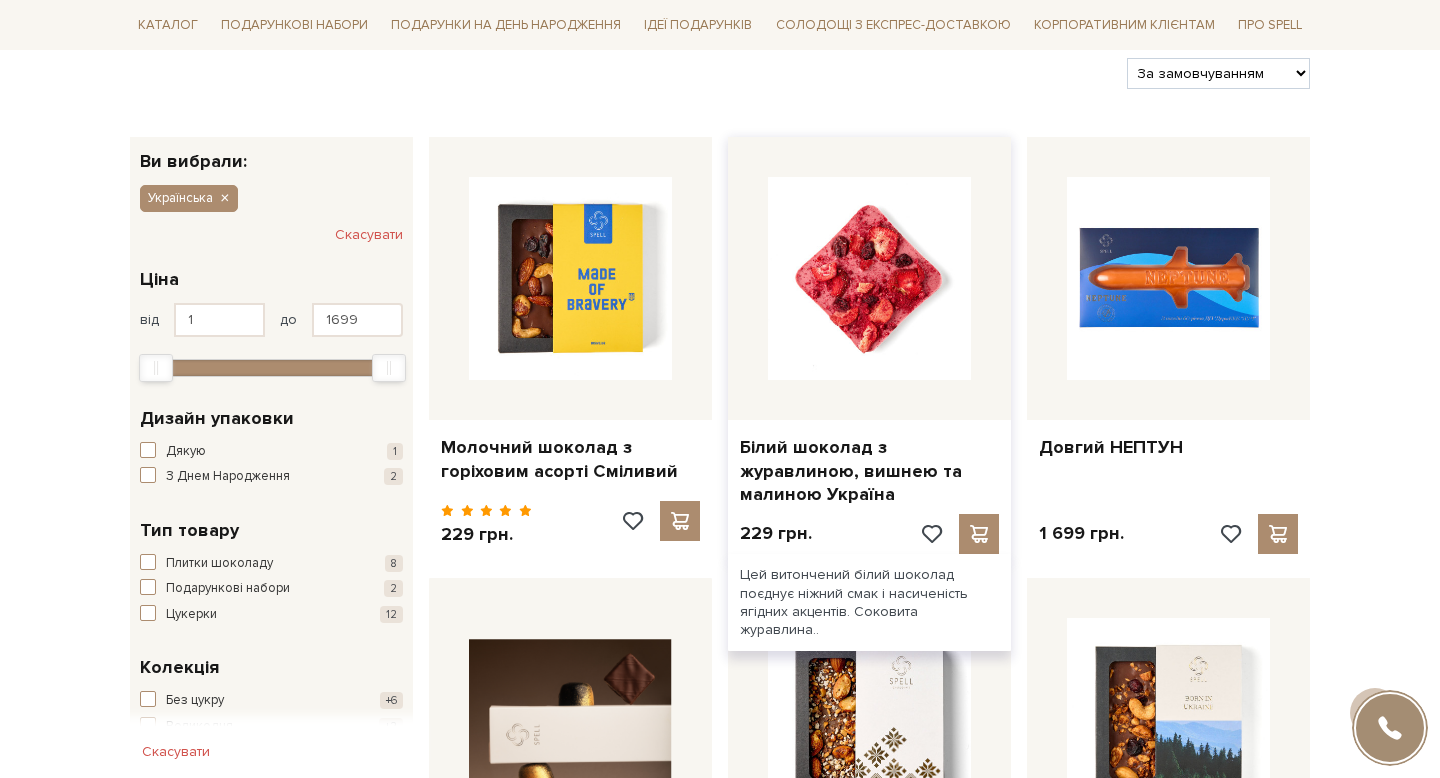 click at bounding box center [869, 278] 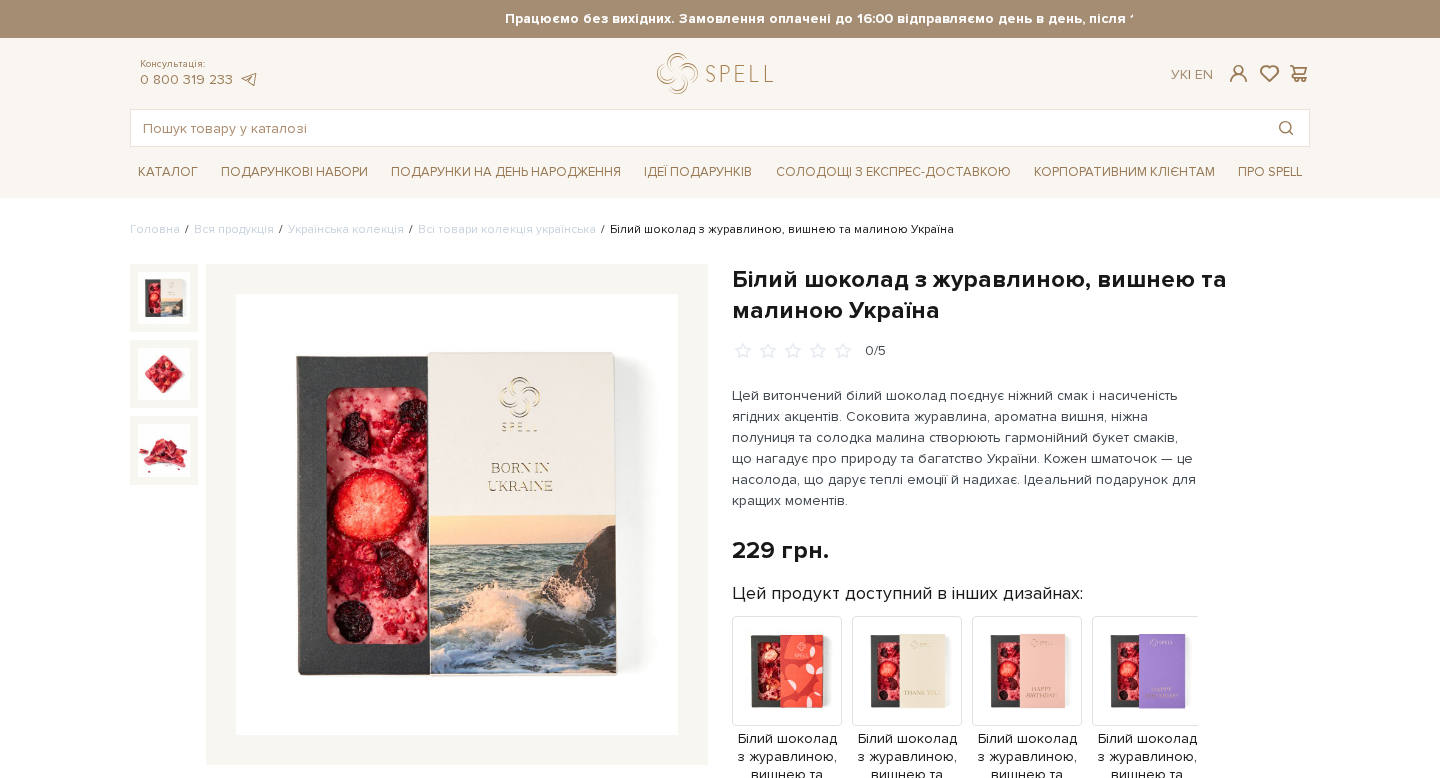 scroll, scrollTop: 0, scrollLeft: 0, axis: both 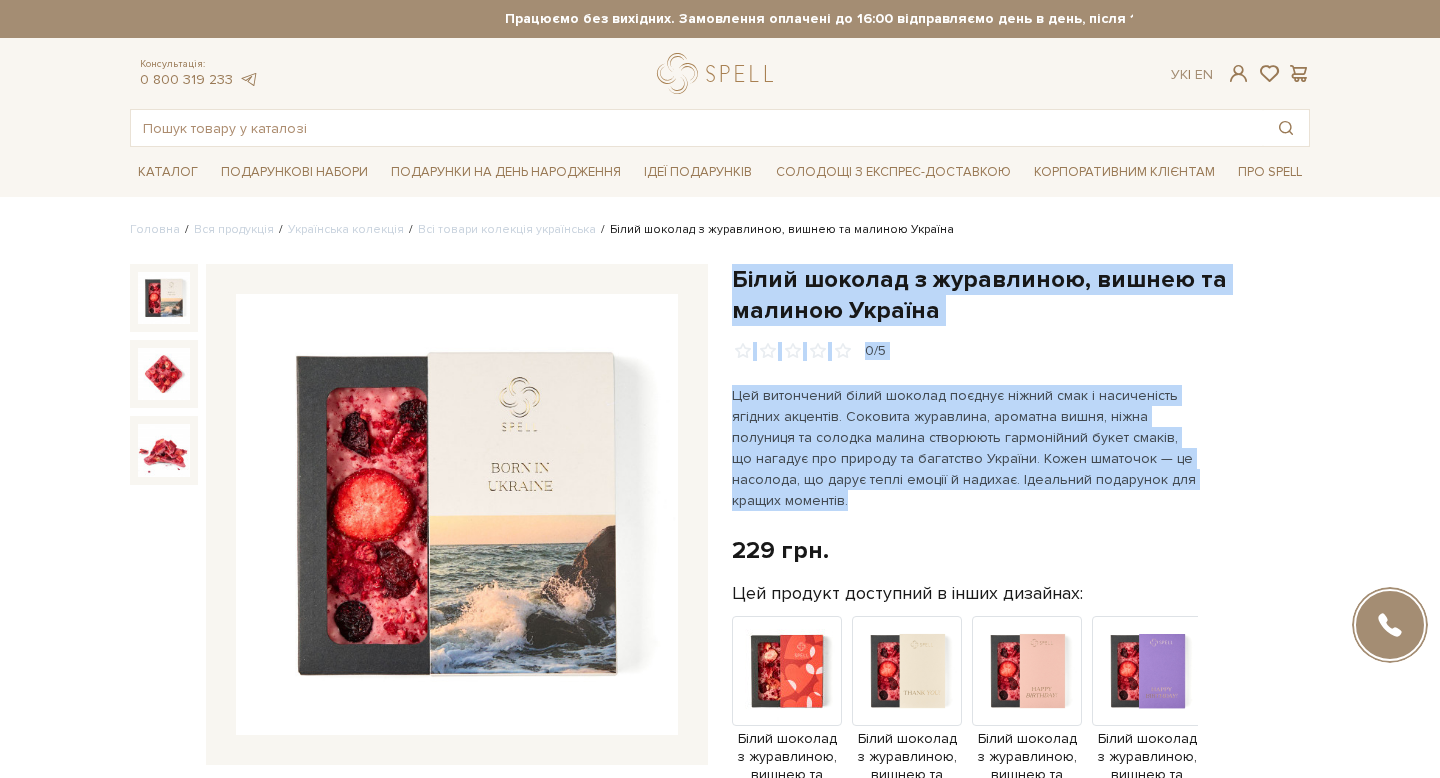 drag, startPoint x: 878, startPoint y: 494, endPoint x: 724, endPoint y: 276, distance: 266.90823 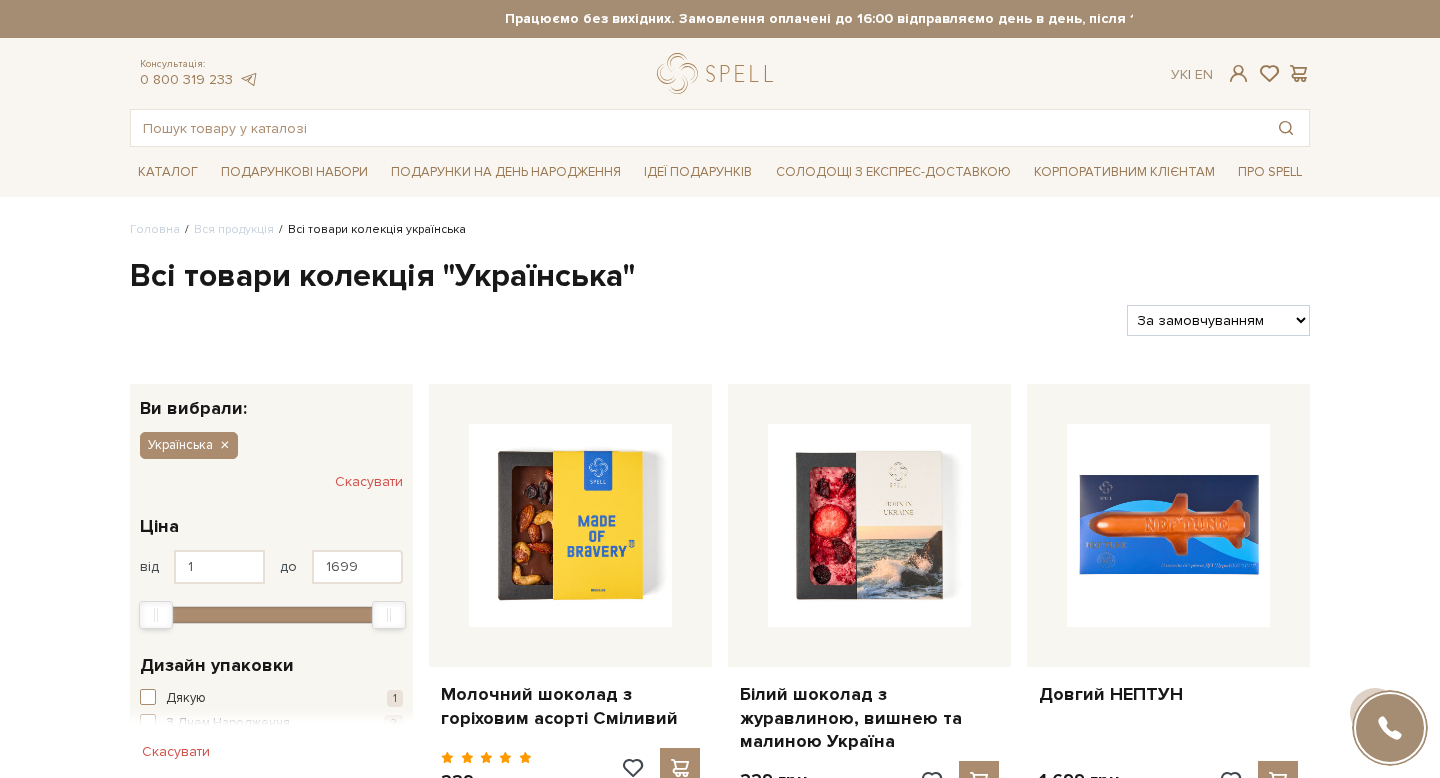 scroll, scrollTop: 247, scrollLeft: 0, axis: vertical 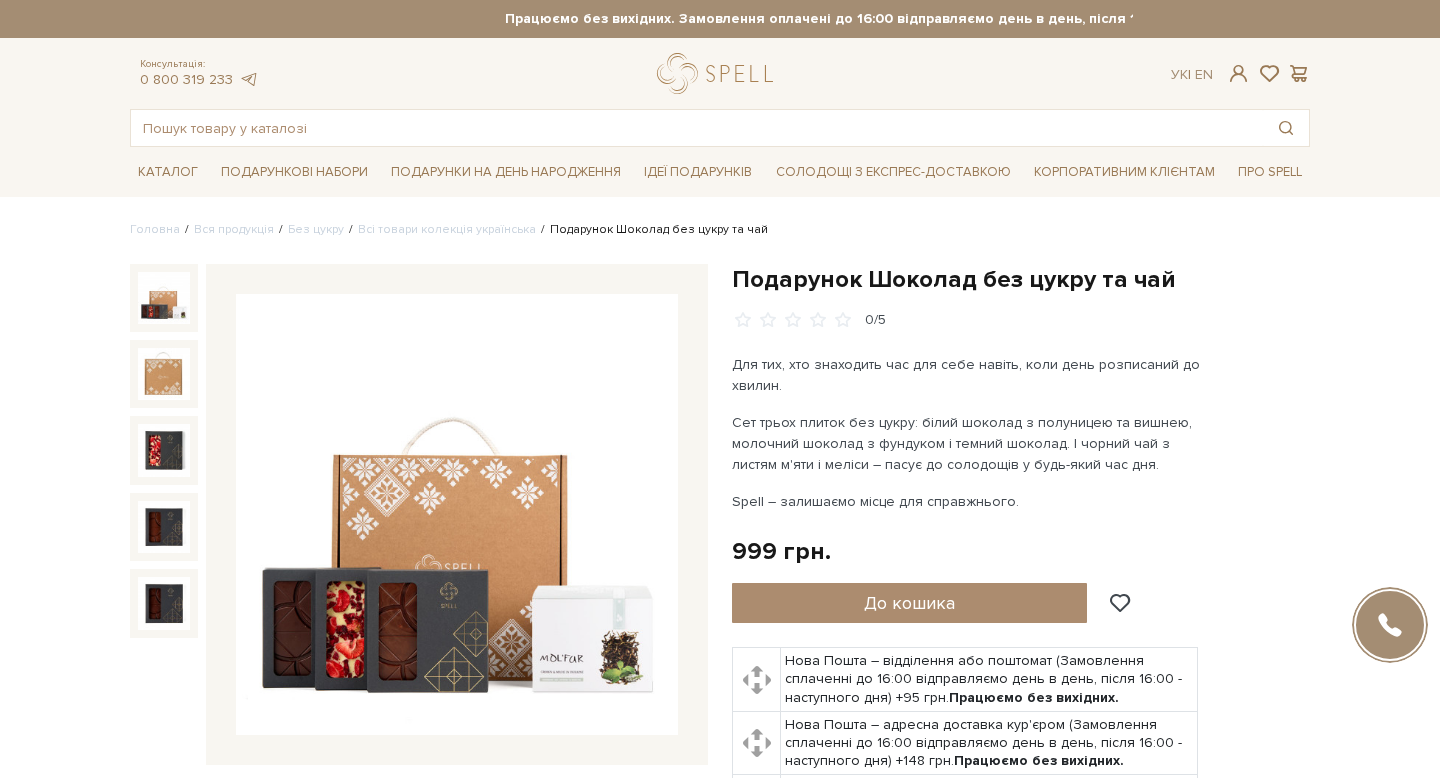 drag, startPoint x: 1047, startPoint y: 499, endPoint x: 726, endPoint y: 277, distance: 390.28836 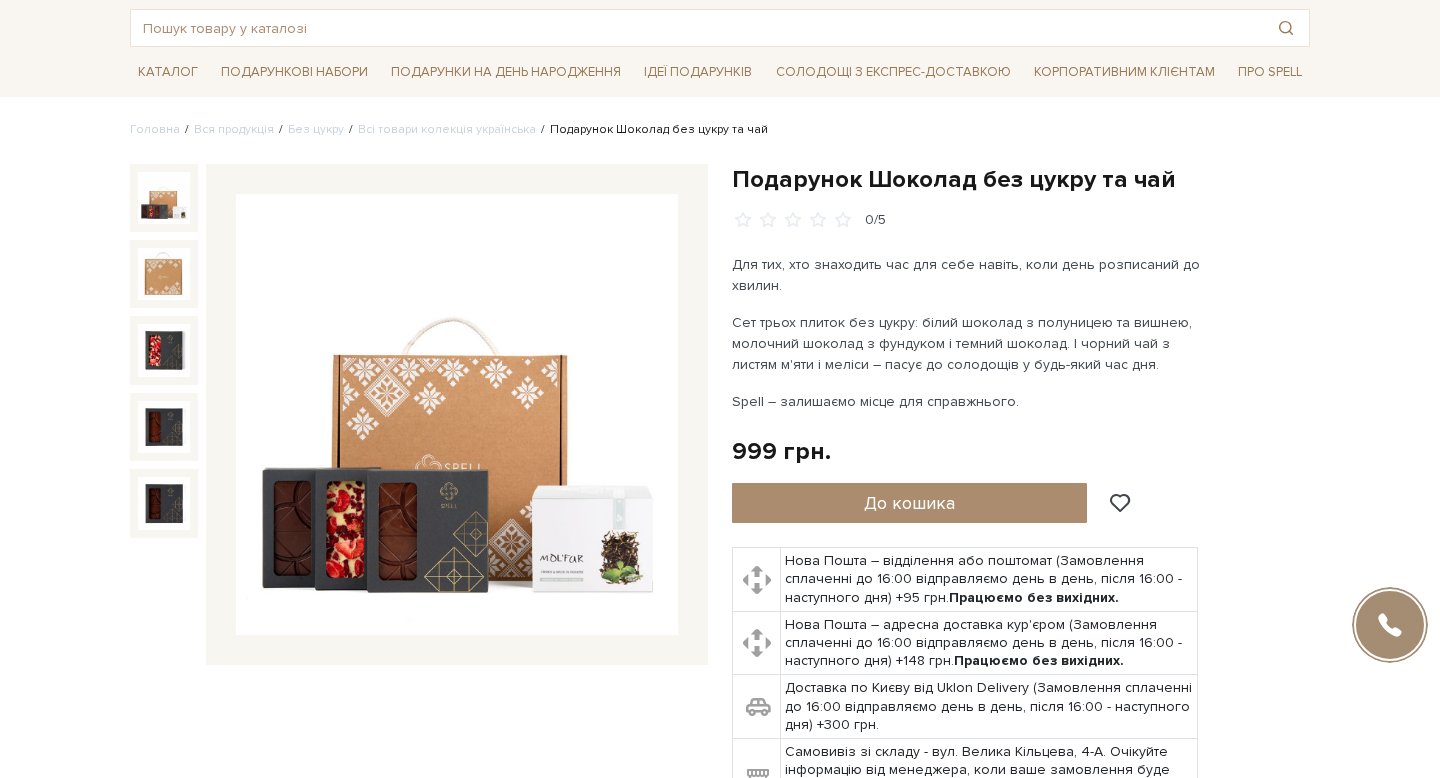 scroll, scrollTop: 0, scrollLeft: 0, axis: both 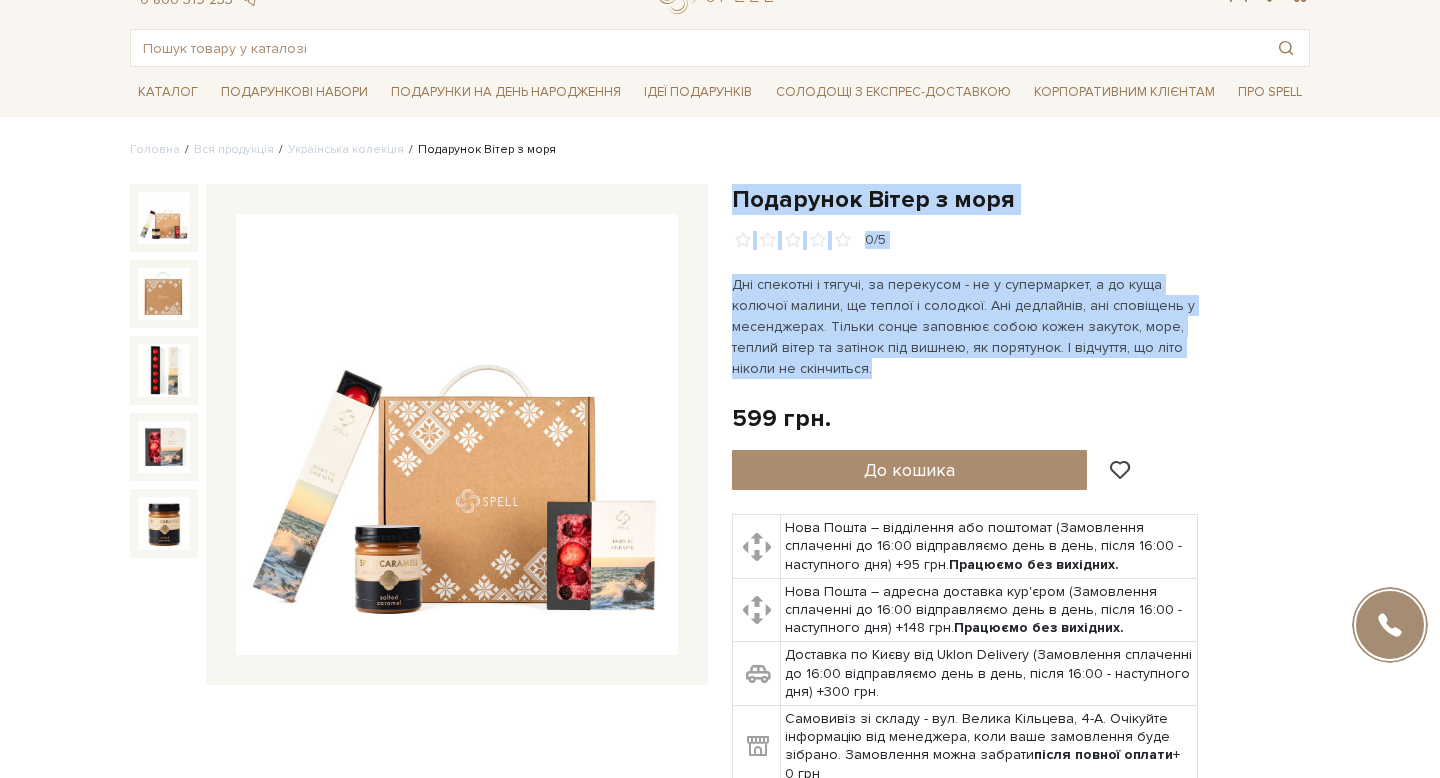 drag, startPoint x: 900, startPoint y: 373, endPoint x: 726, endPoint y: 198, distance: 246.78128 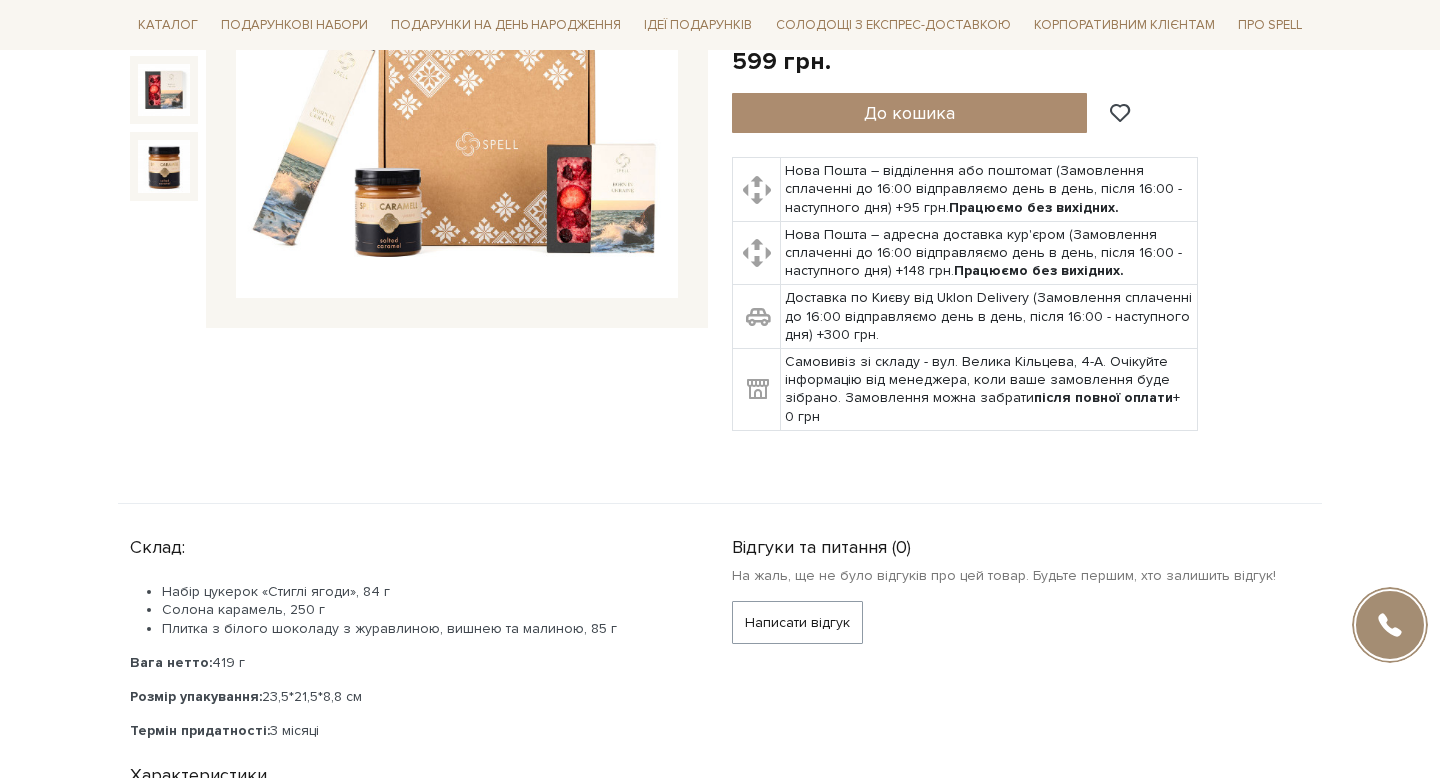 scroll, scrollTop: 670, scrollLeft: 0, axis: vertical 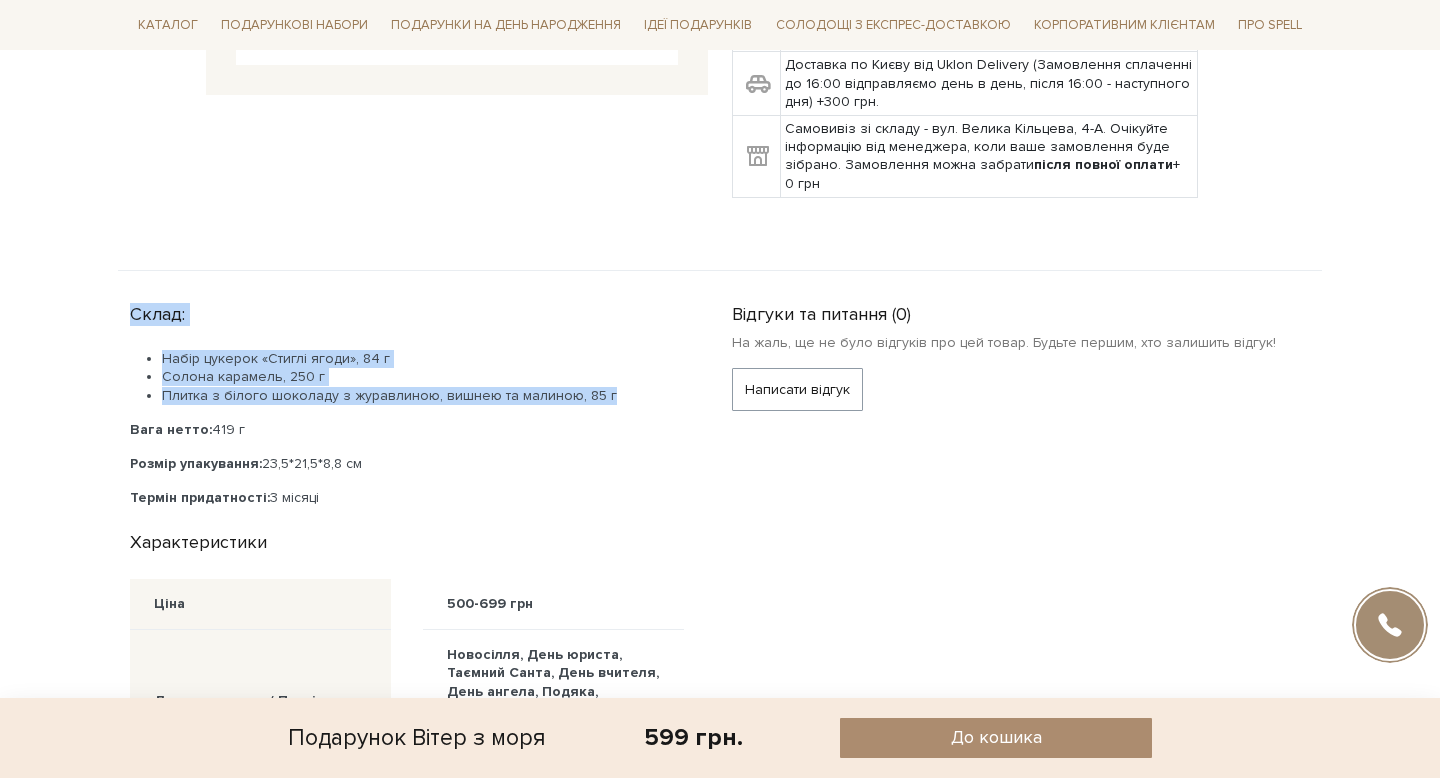drag, startPoint x: 595, startPoint y: 397, endPoint x: 106, endPoint y: 310, distance: 496.679 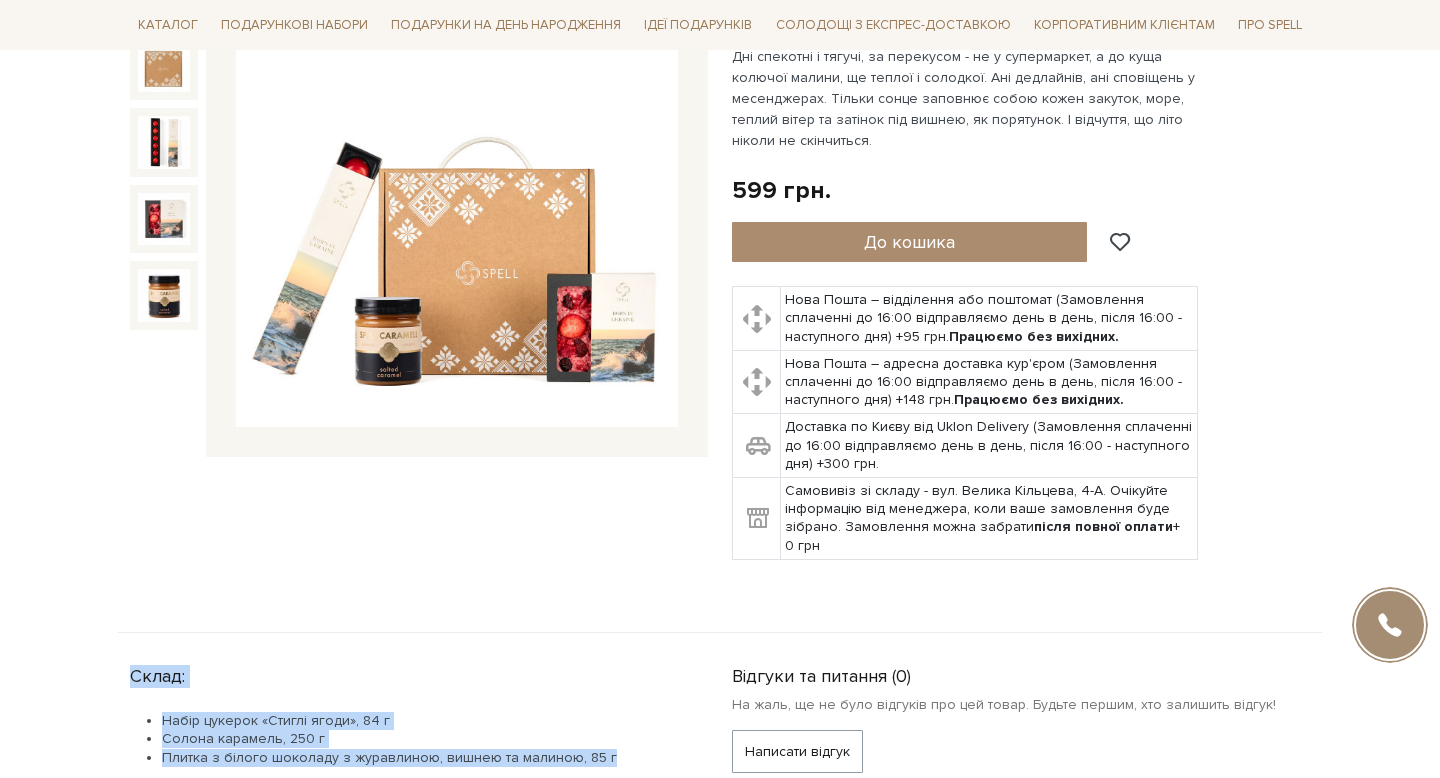 scroll, scrollTop: 0, scrollLeft: 0, axis: both 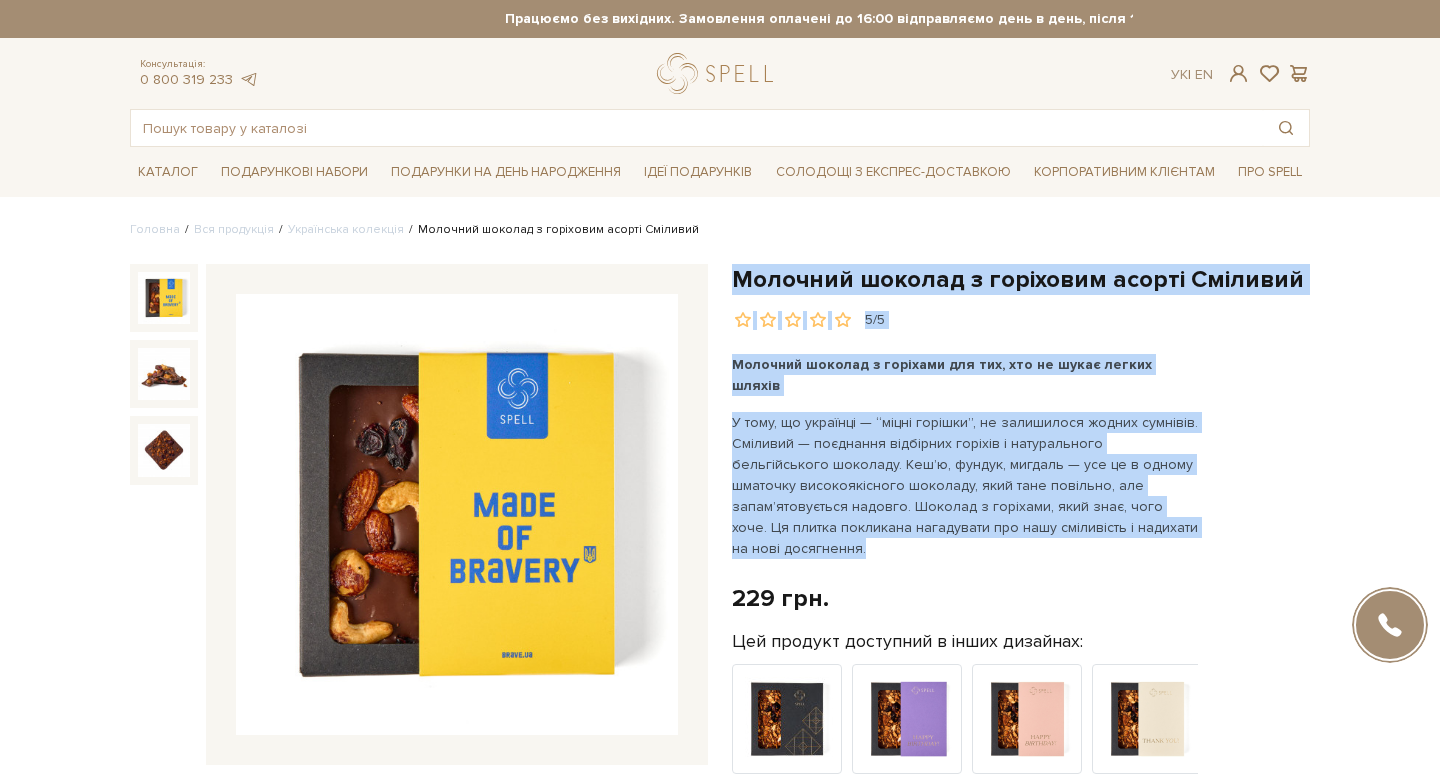 drag, startPoint x: 865, startPoint y: 522, endPoint x: 722, endPoint y: 269, distance: 290.61658 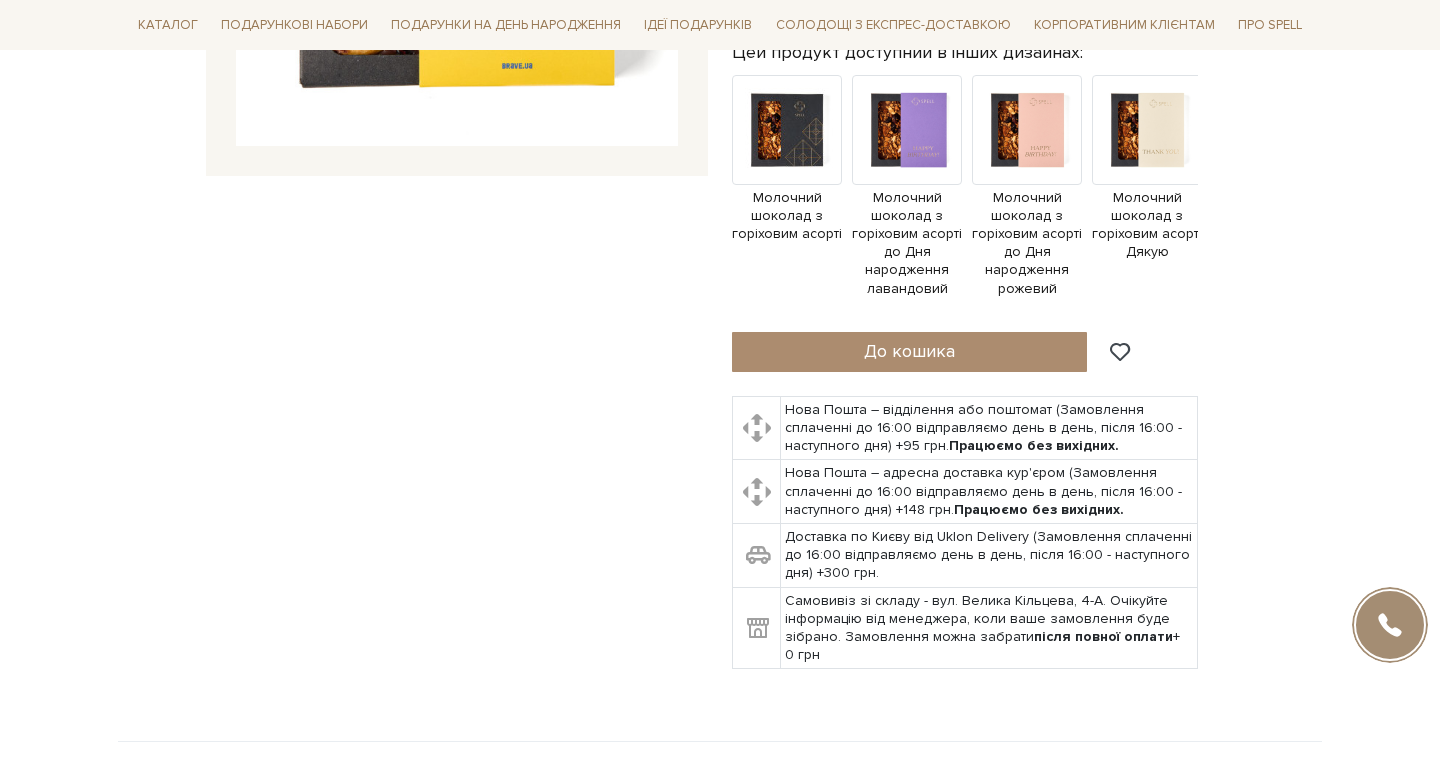 scroll, scrollTop: 632, scrollLeft: 0, axis: vertical 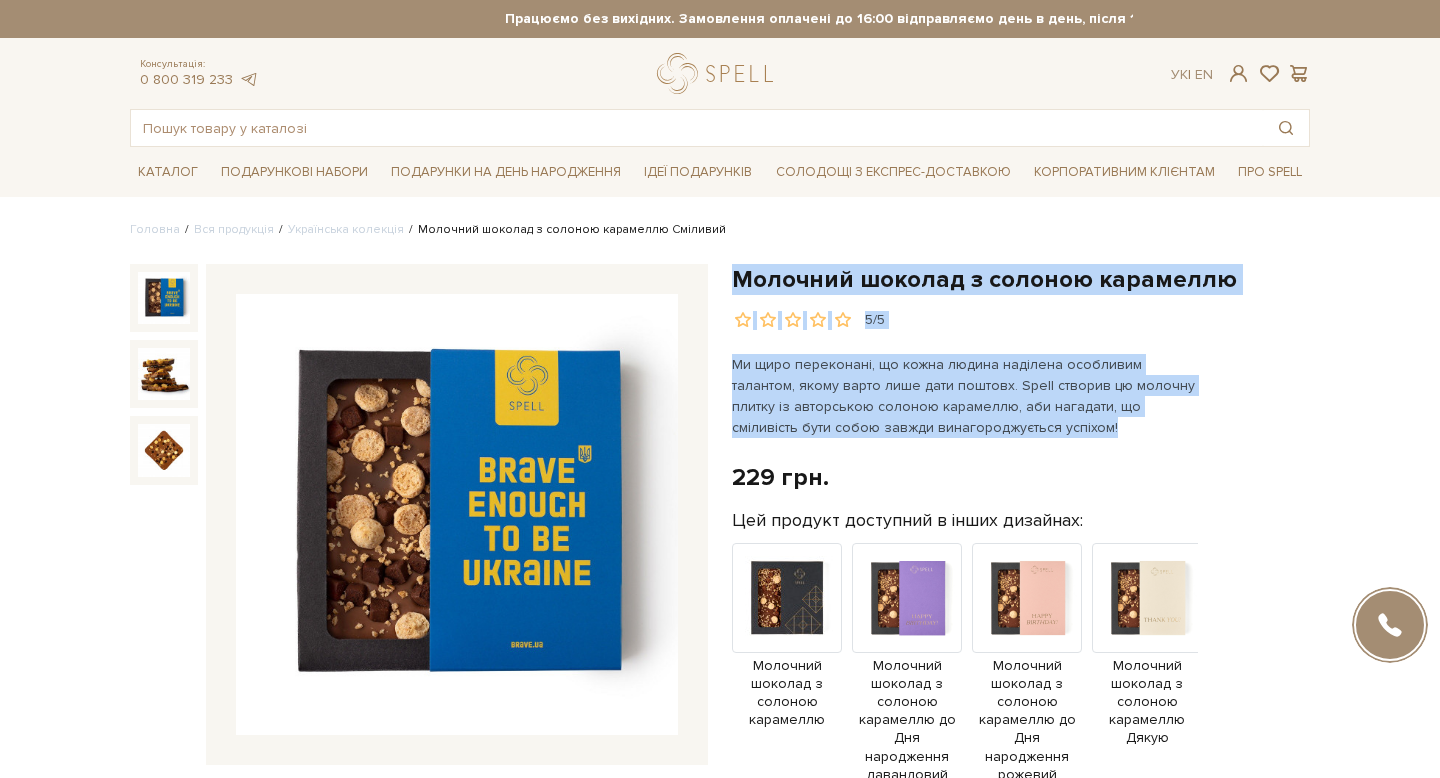 drag, startPoint x: 1038, startPoint y: 424, endPoint x: 730, endPoint y: 283, distance: 338.74033 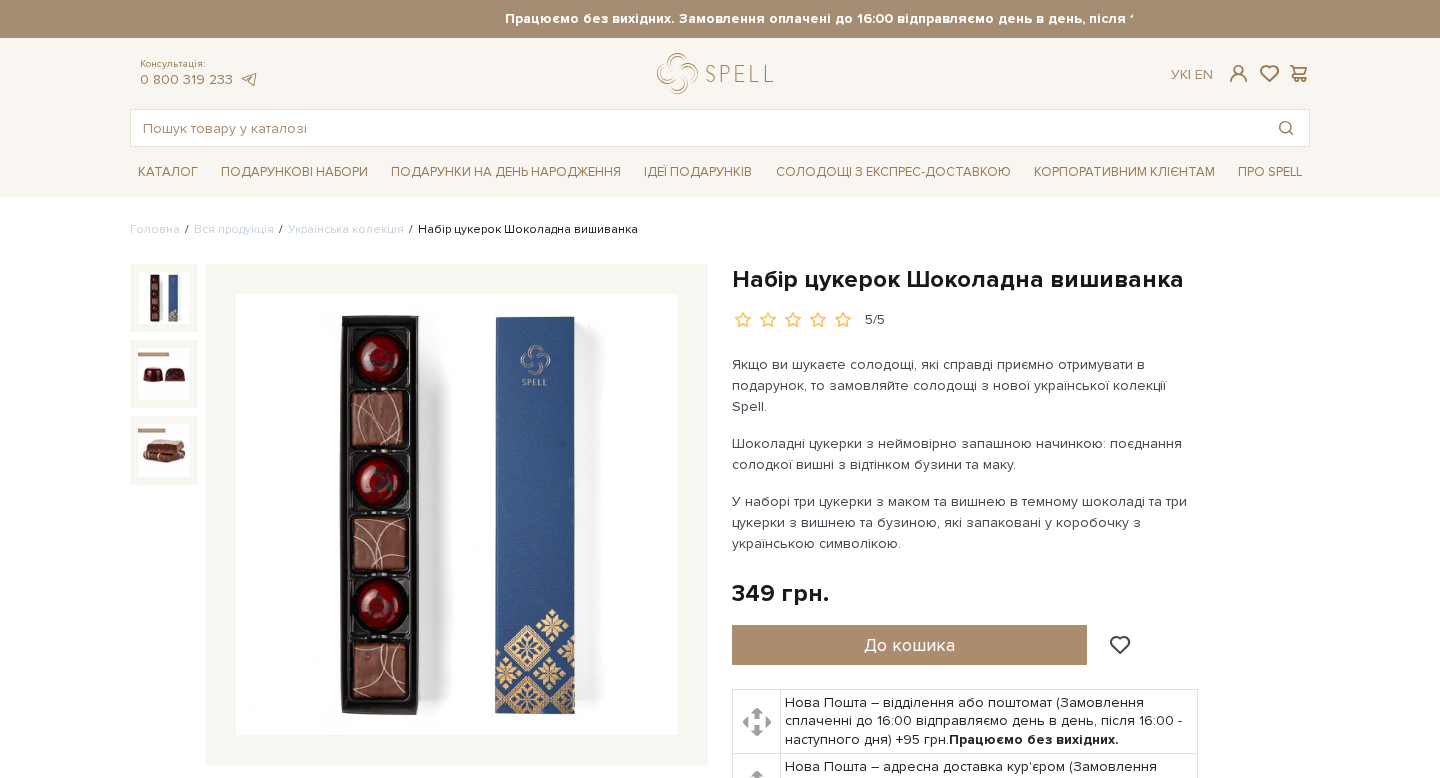 scroll, scrollTop: 0, scrollLeft: 0, axis: both 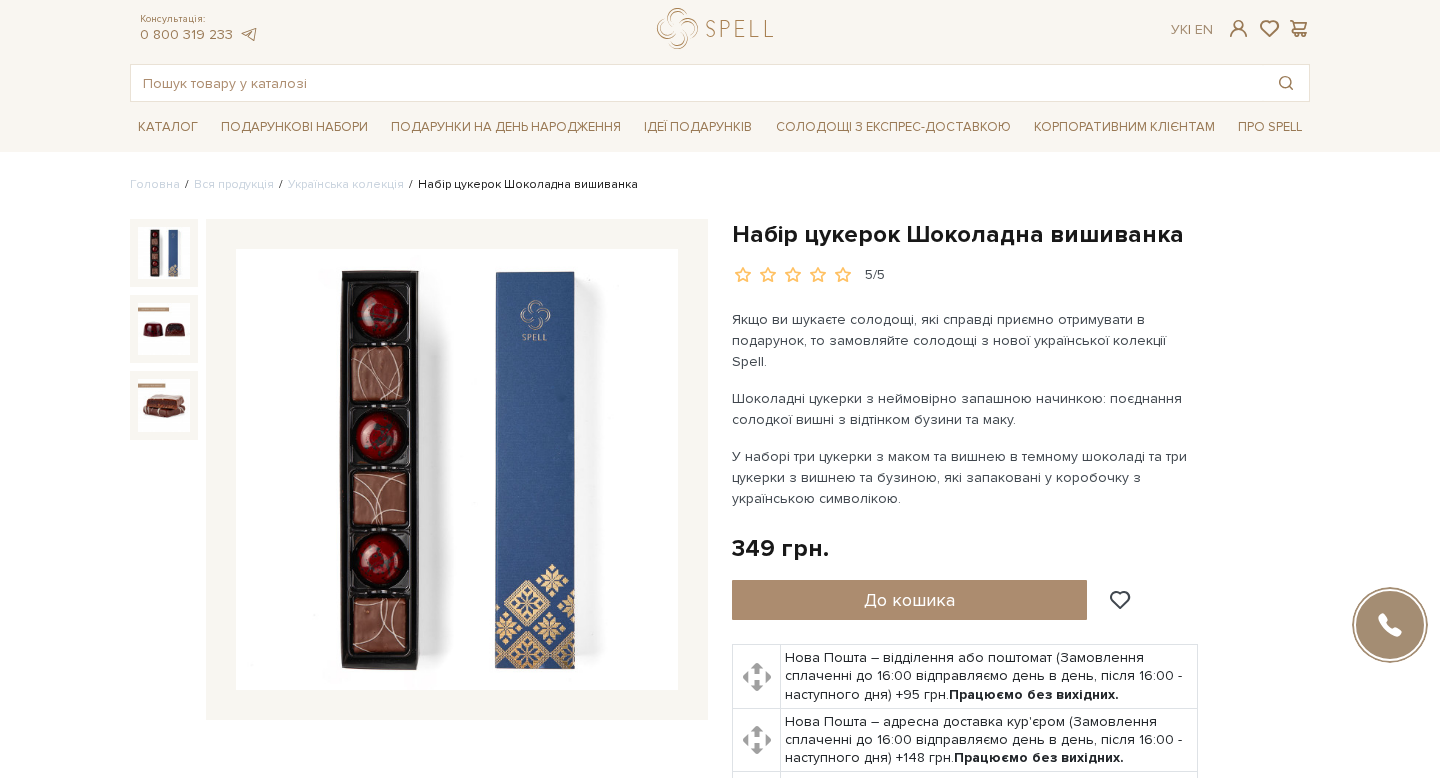 drag, startPoint x: 921, startPoint y: 474, endPoint x: 727, endPoint y: 227, distance: 314.078 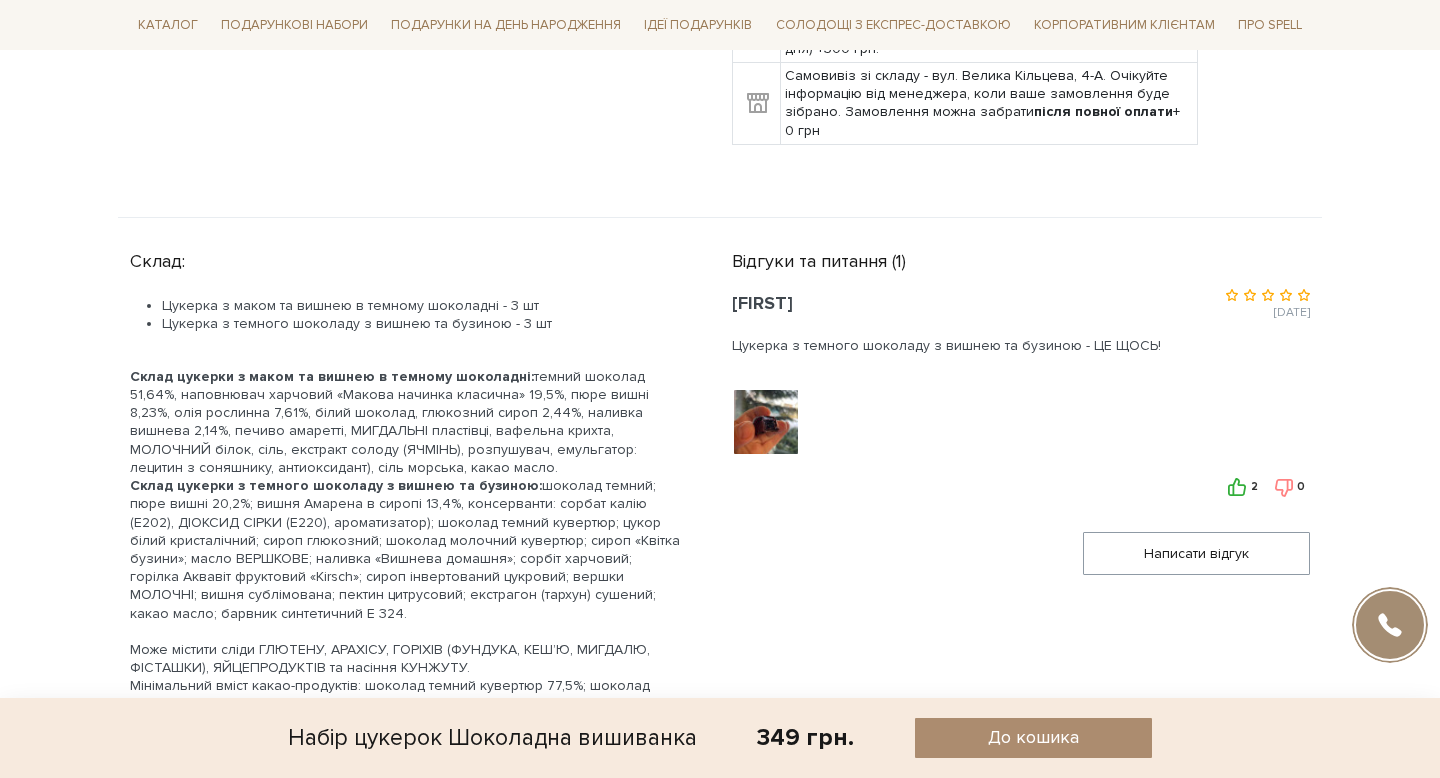 scroll, scrollTop: 751, scrollLeft: 0, axis: vertical 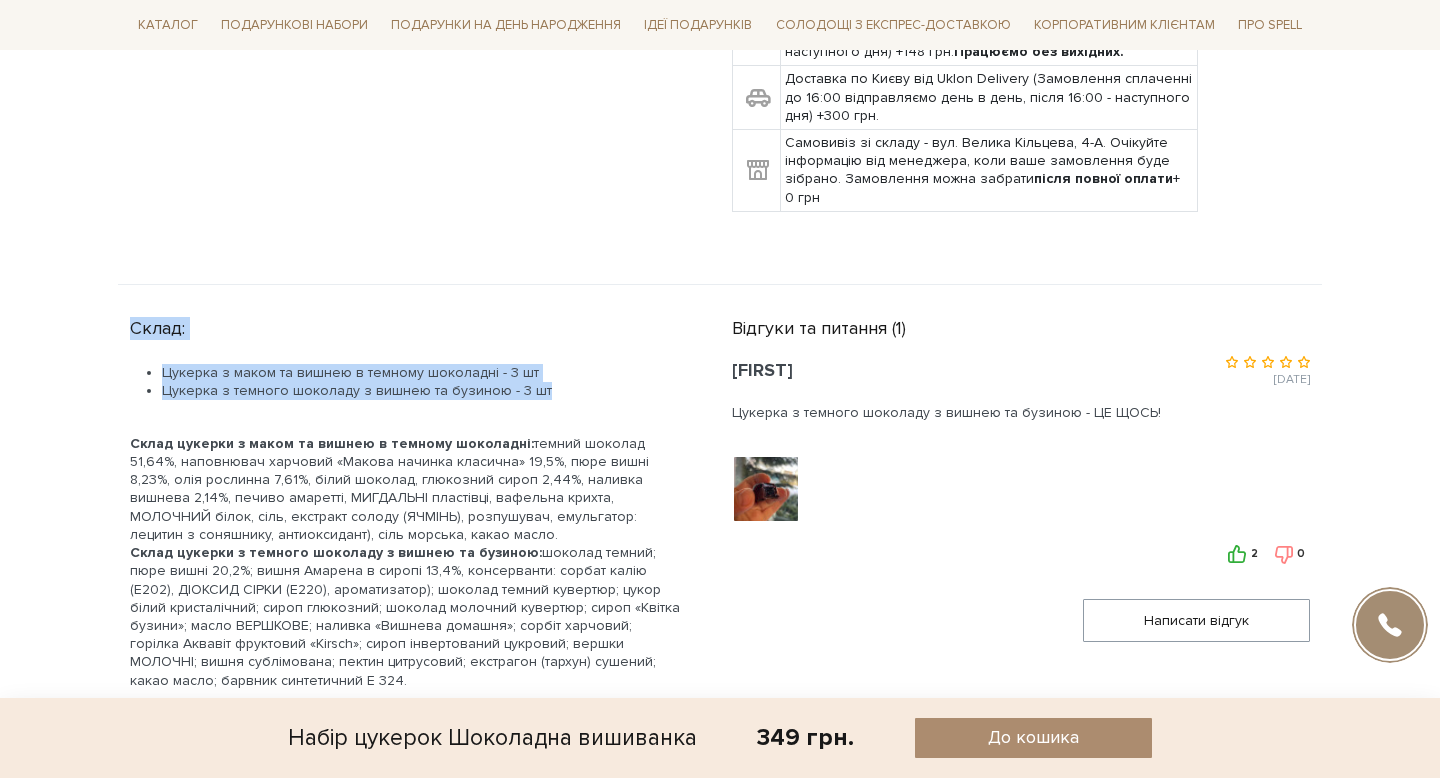 drag, startPoint x: 549, startPoint y: 373, endPoint x: 102, endPoint y: 291, distance: 454.459 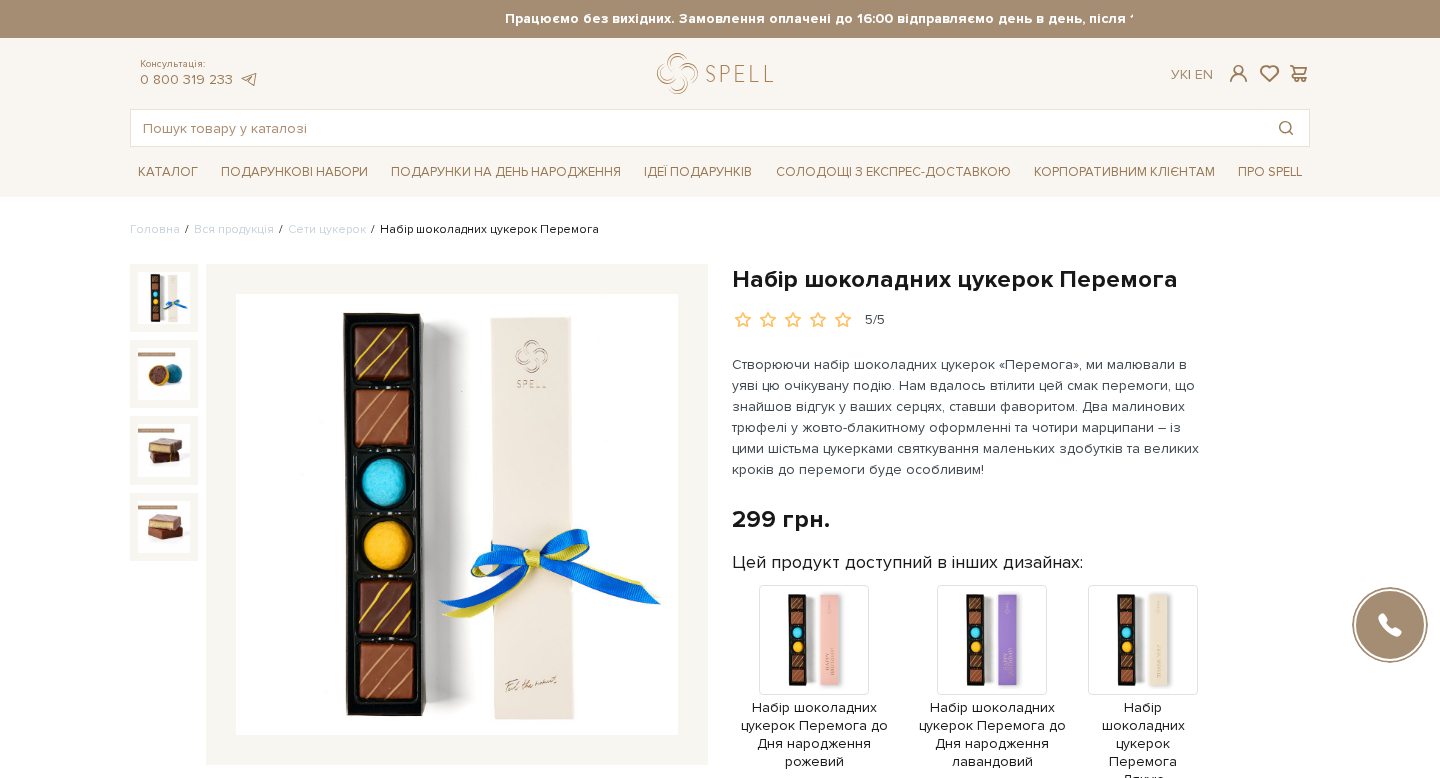 scroll, scrollTop: 13, scrollLeft: 0, axis: vertical 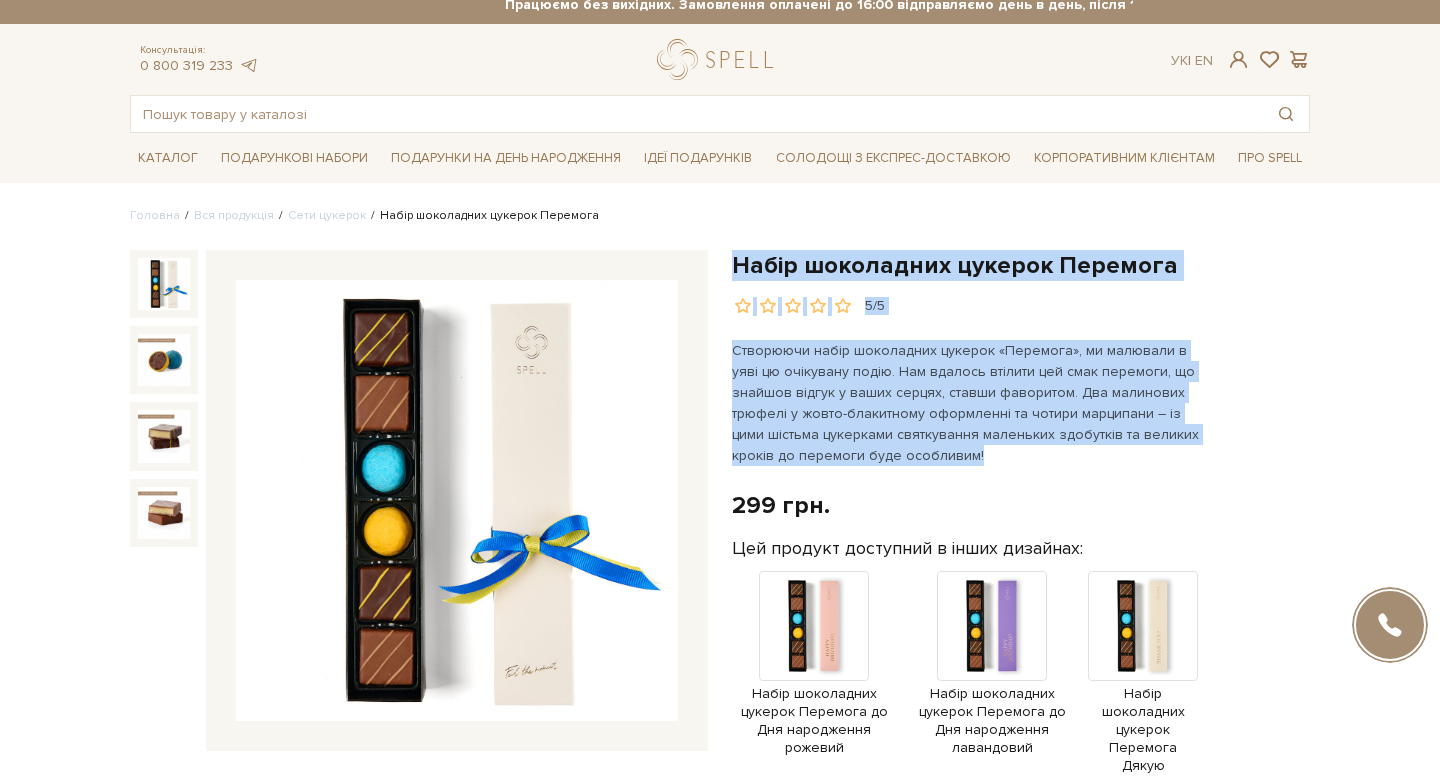 drag, startPoint x: 1031, startPoint y: 460, endPoint x: 735, endPoint y: 253, distance: 361.1994 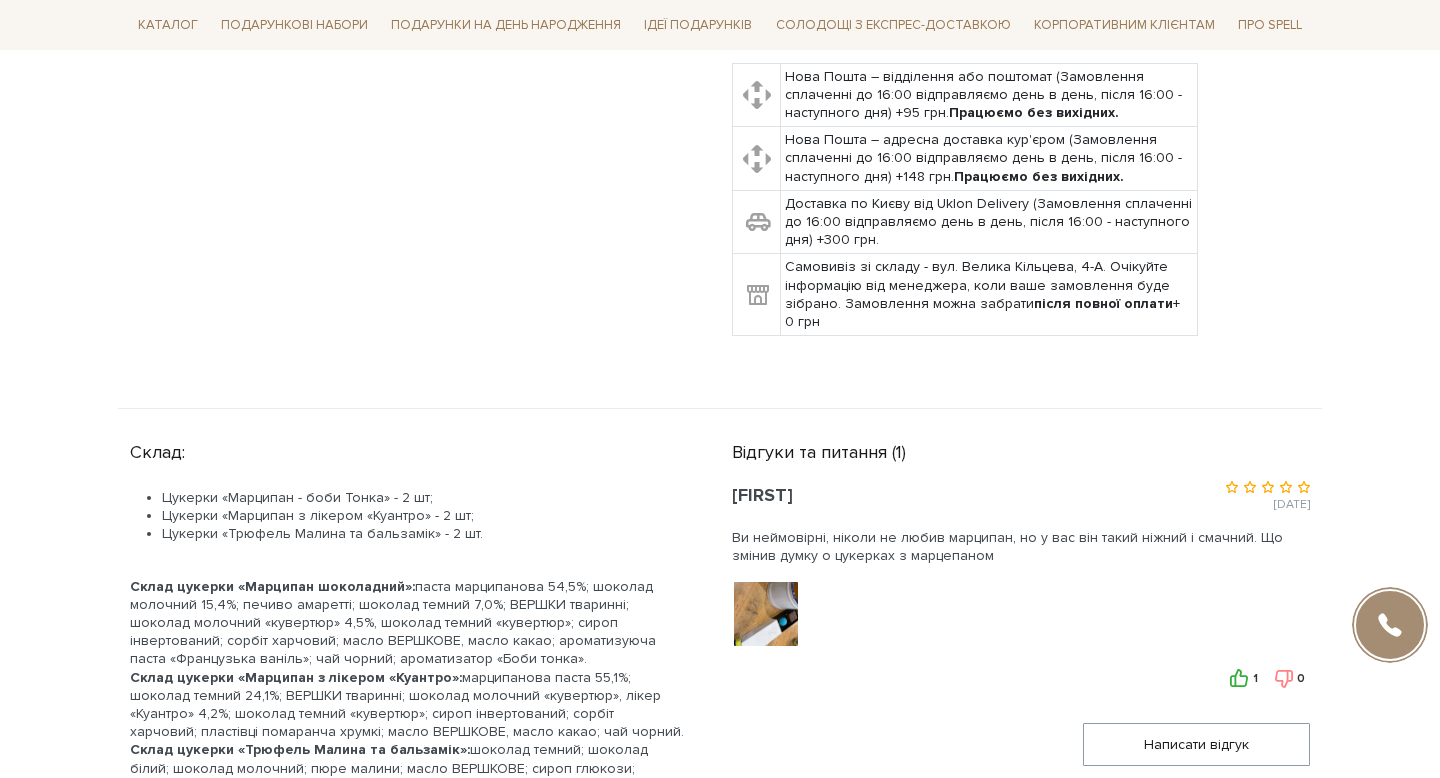 scroll, scrollTop: 841, scrollLeft: 0, axis: vertical 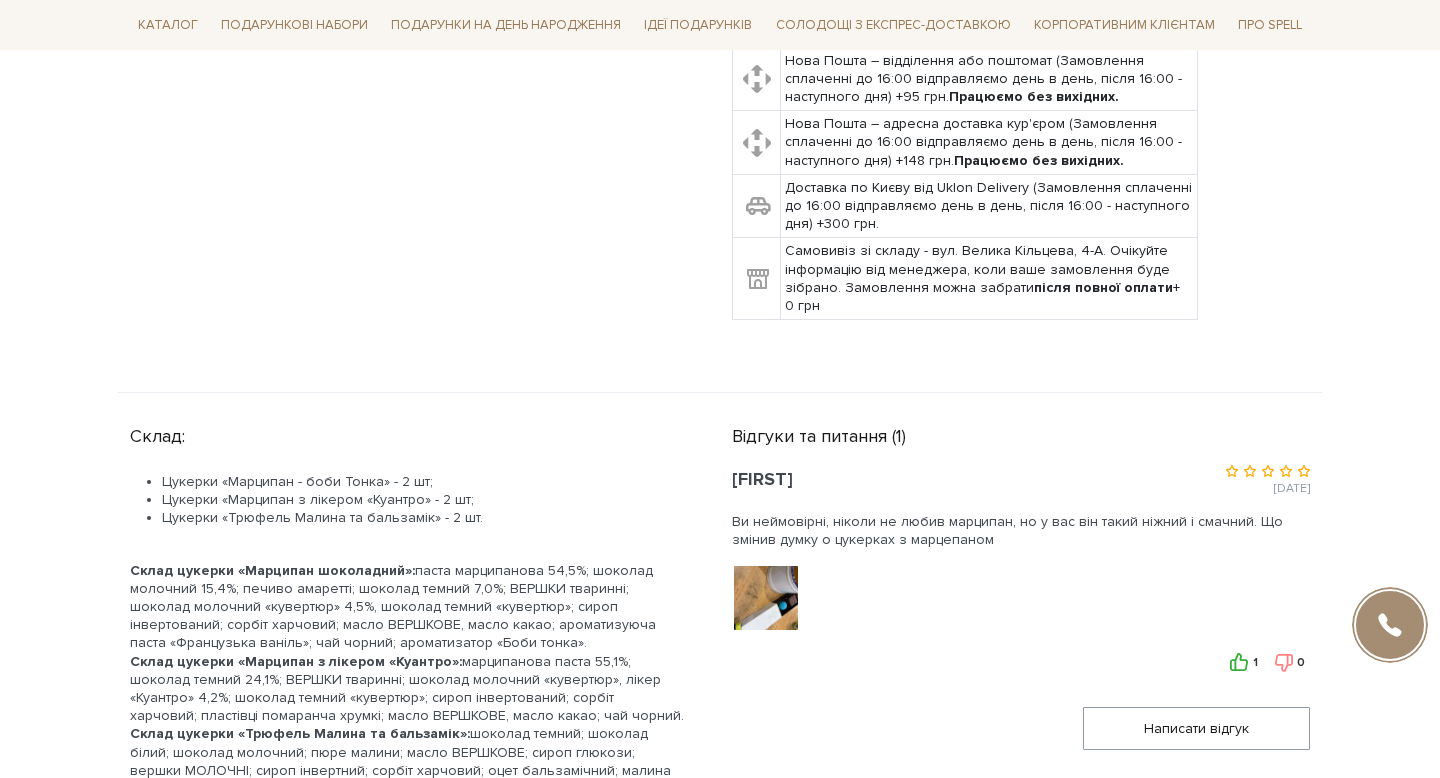 drag, startPoint x: 512, startPoint y: 517, endPoint x: 60, endPoint y: 415, distance: 463.36594 